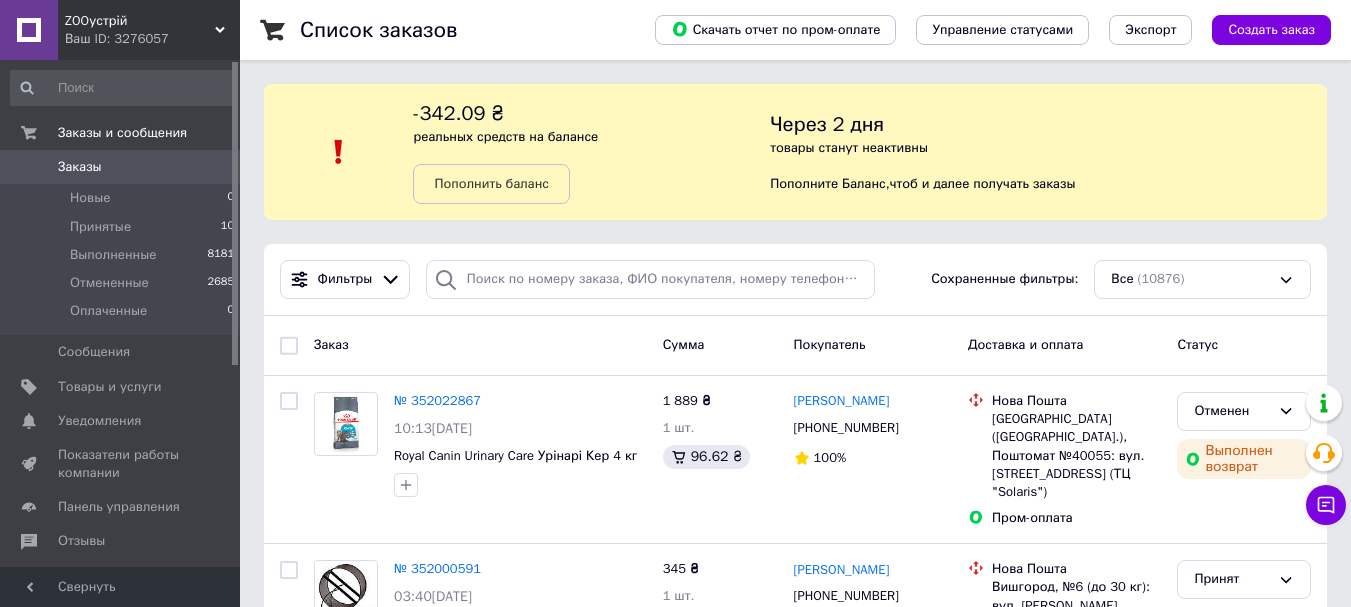 click on "Товары и услуги" at bounding box center [110, 387] 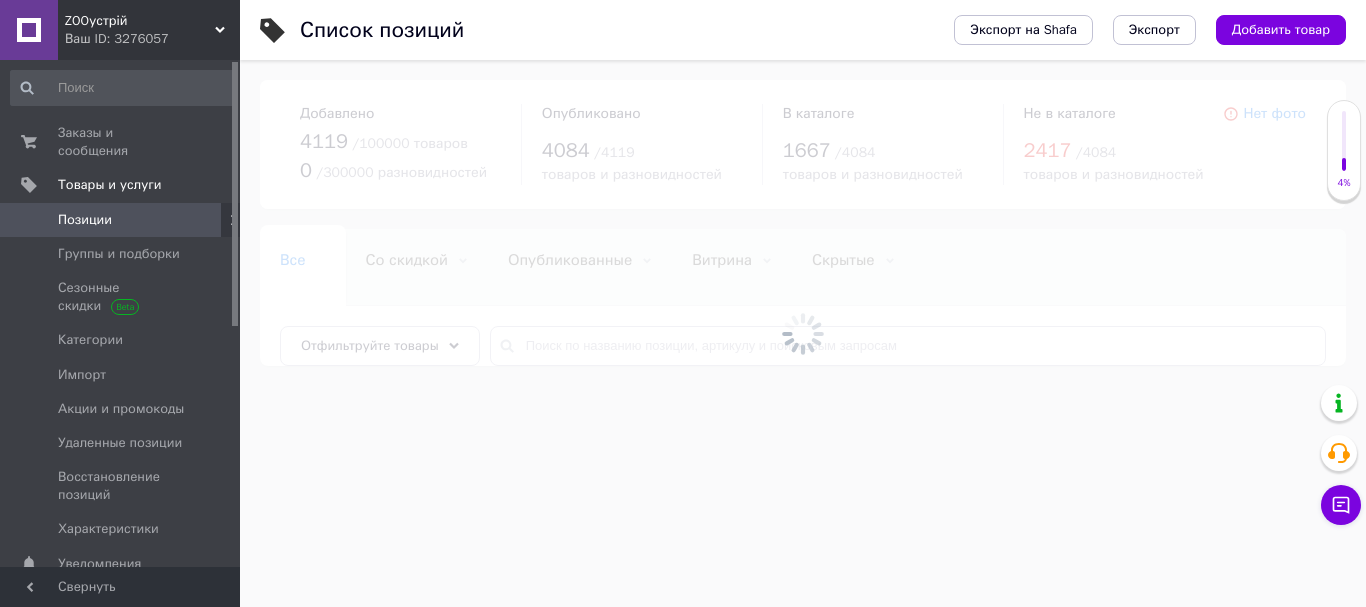 click at bounding box center (803, 333) 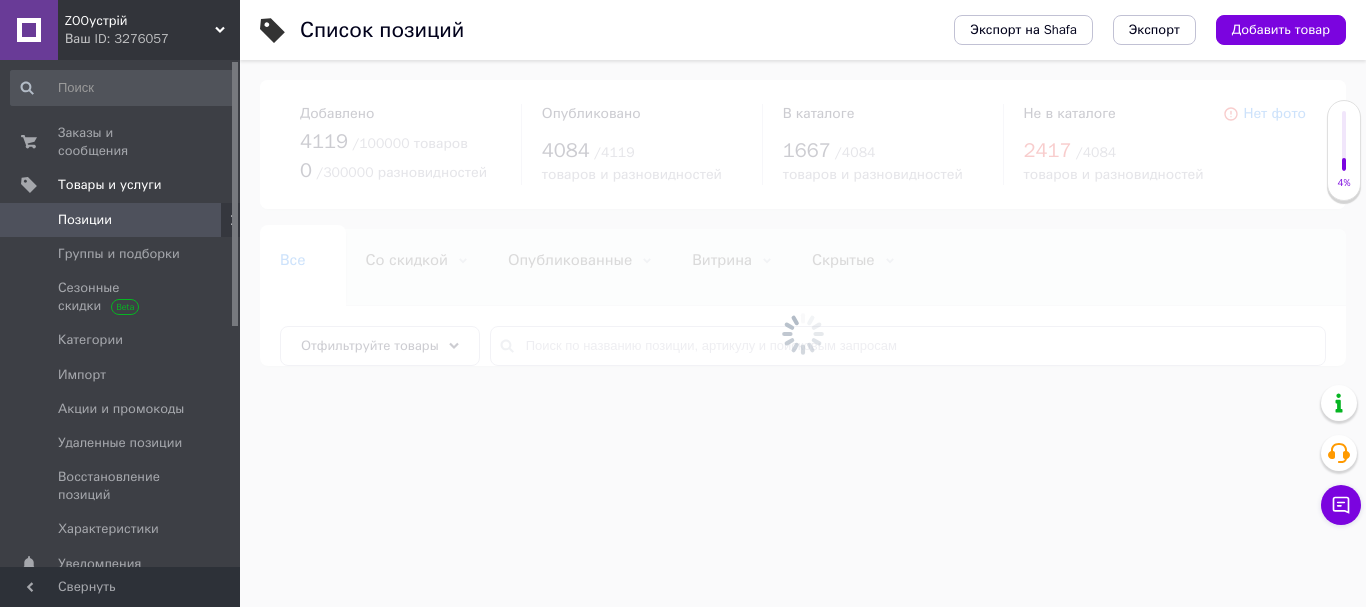 click at bounding box center (803, 333) 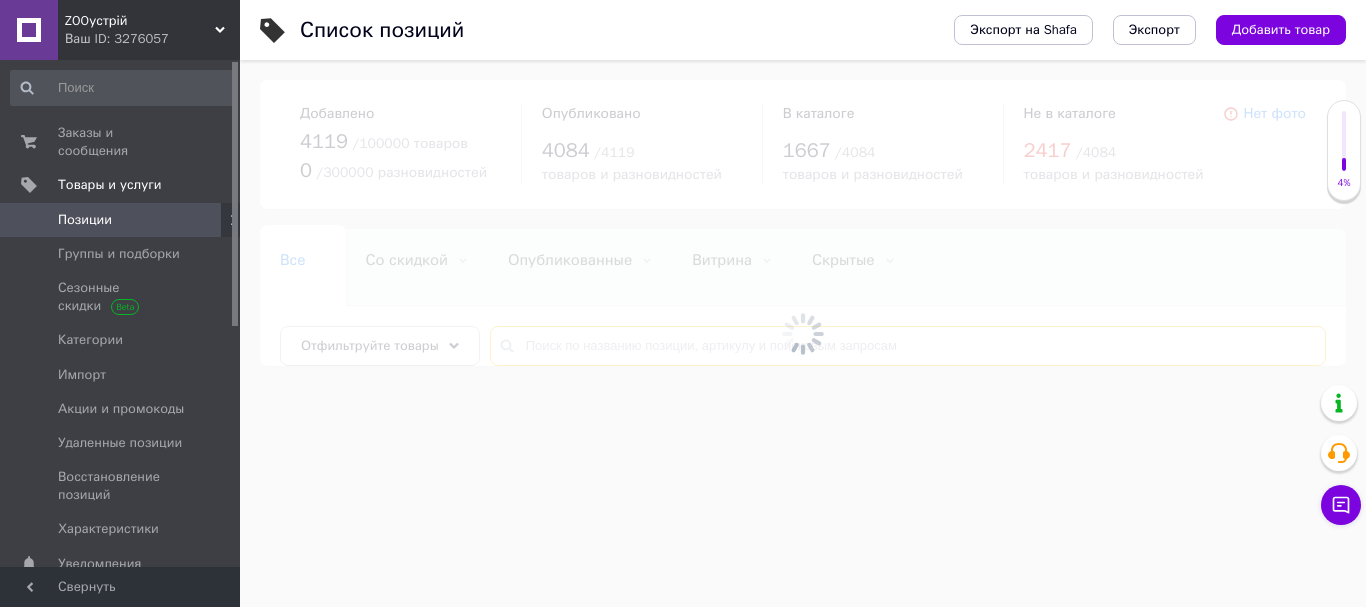 click at bounding box center (908, 346) 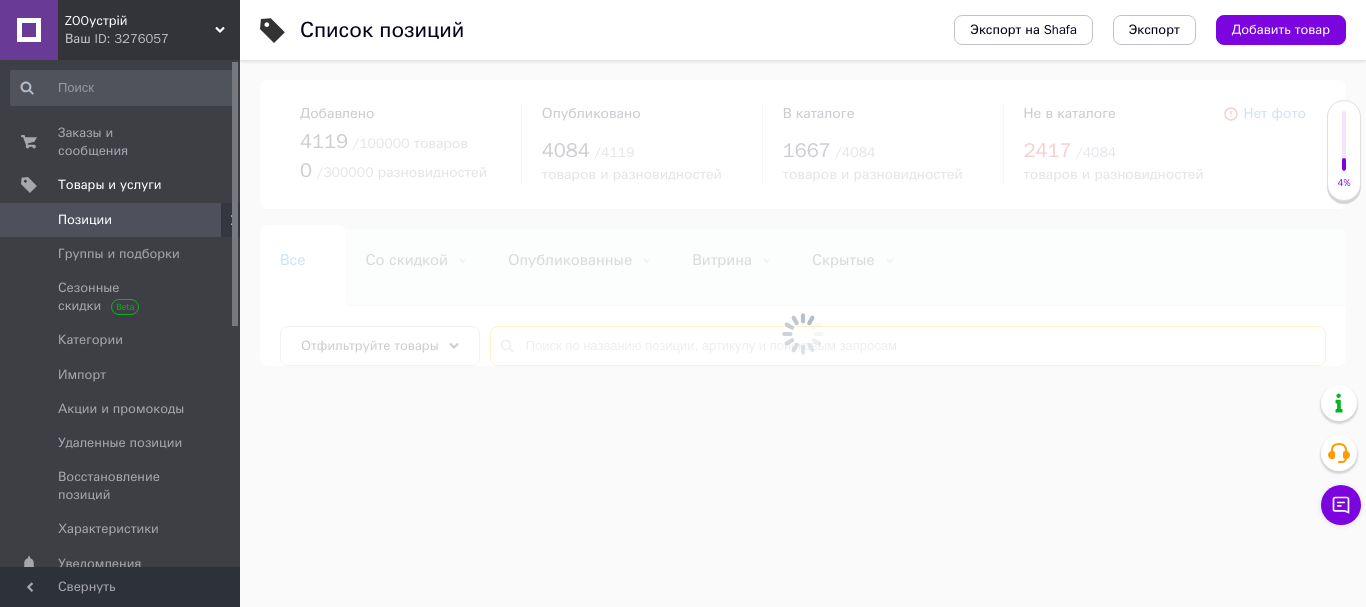 click at bounding box center [908, 346] 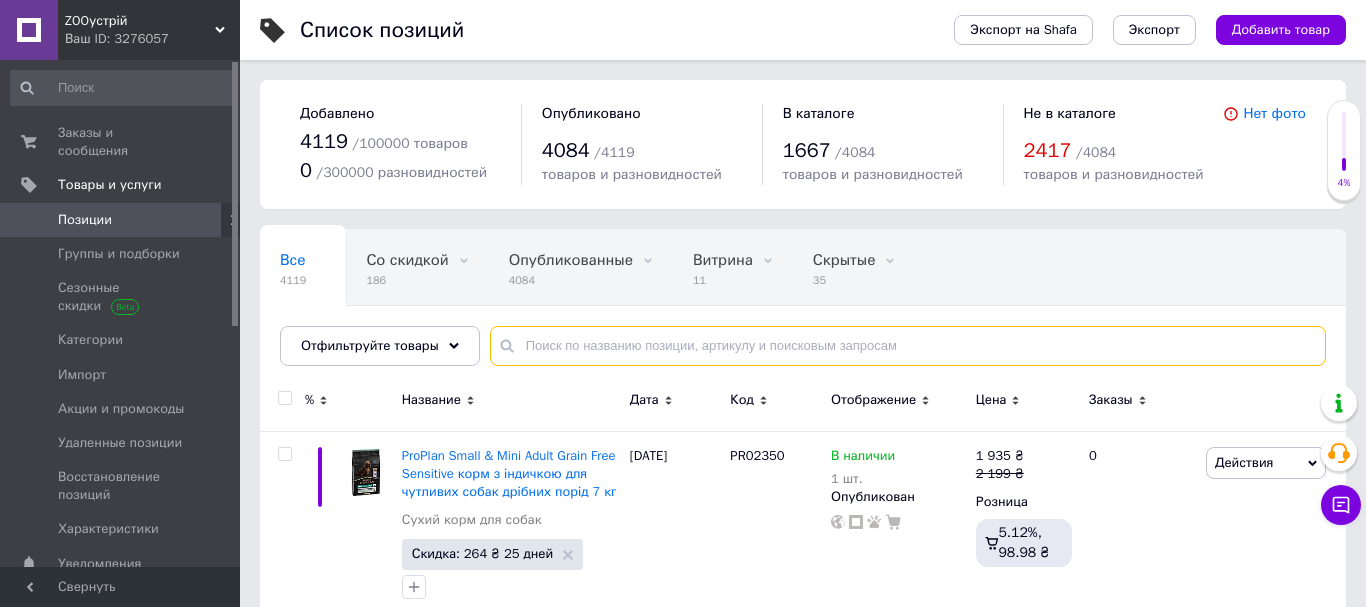 click at bounding box center (908, 346) 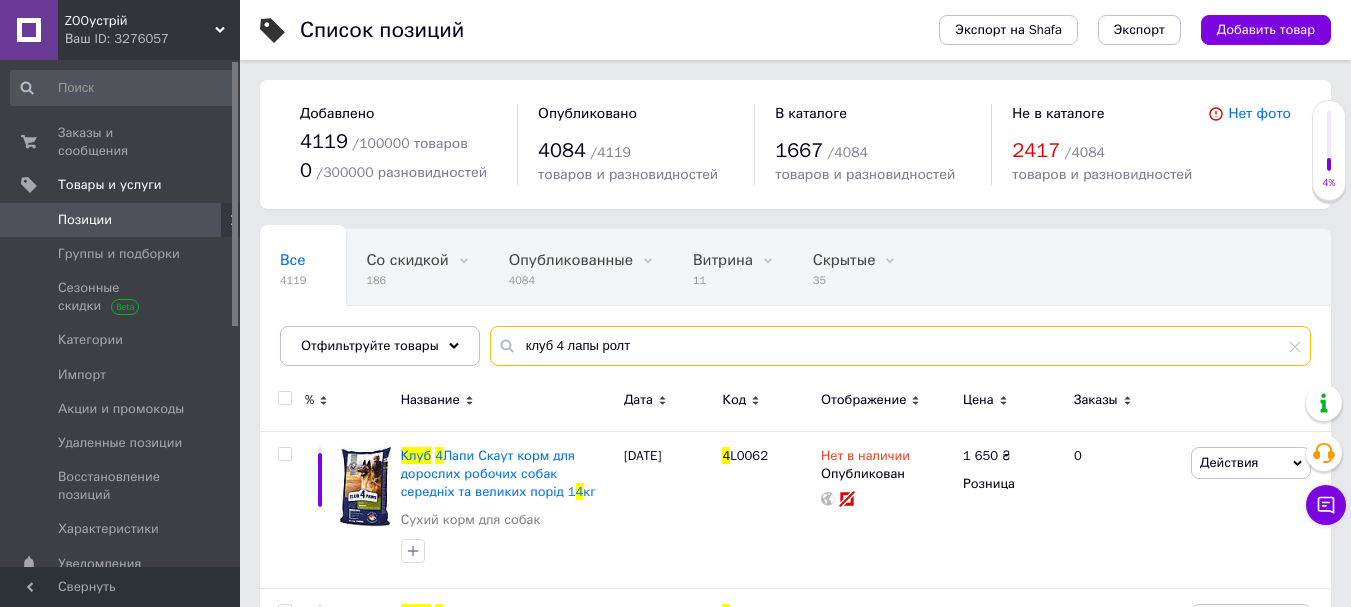 drag, startPoint x: 601, startPoint y: 365, endPoint x: 641, endPoint y: 365, distance: 40 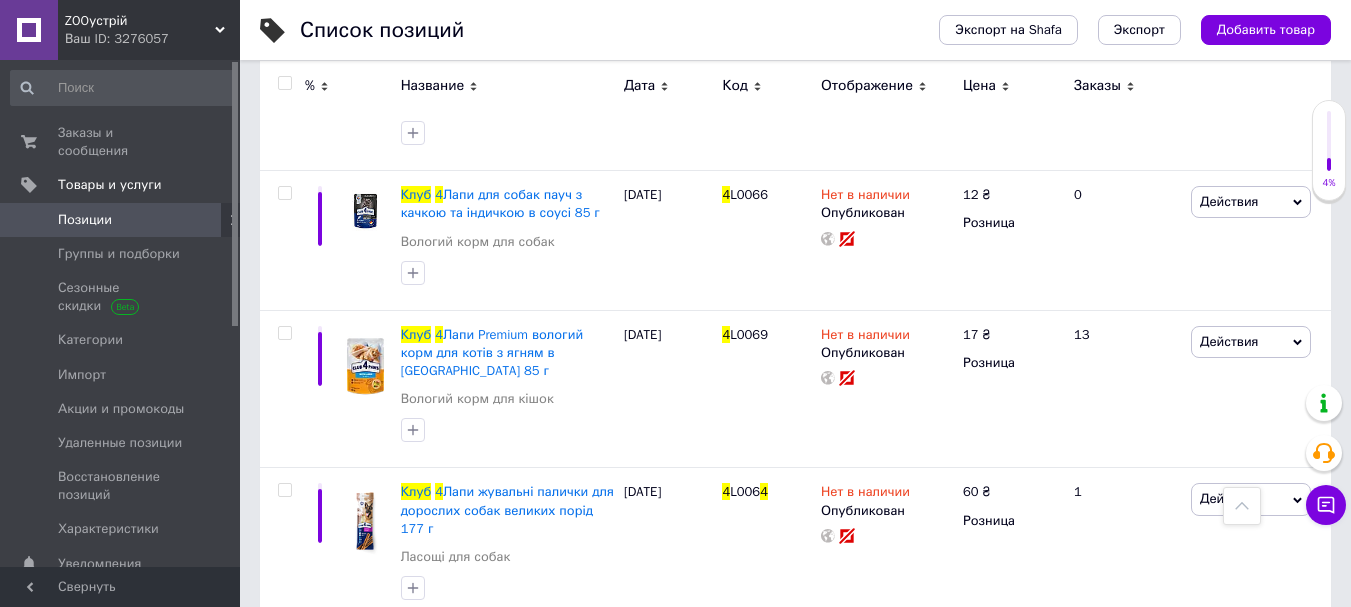 scroll, scrollTop: 0, scrollLeft: 0, axis: both 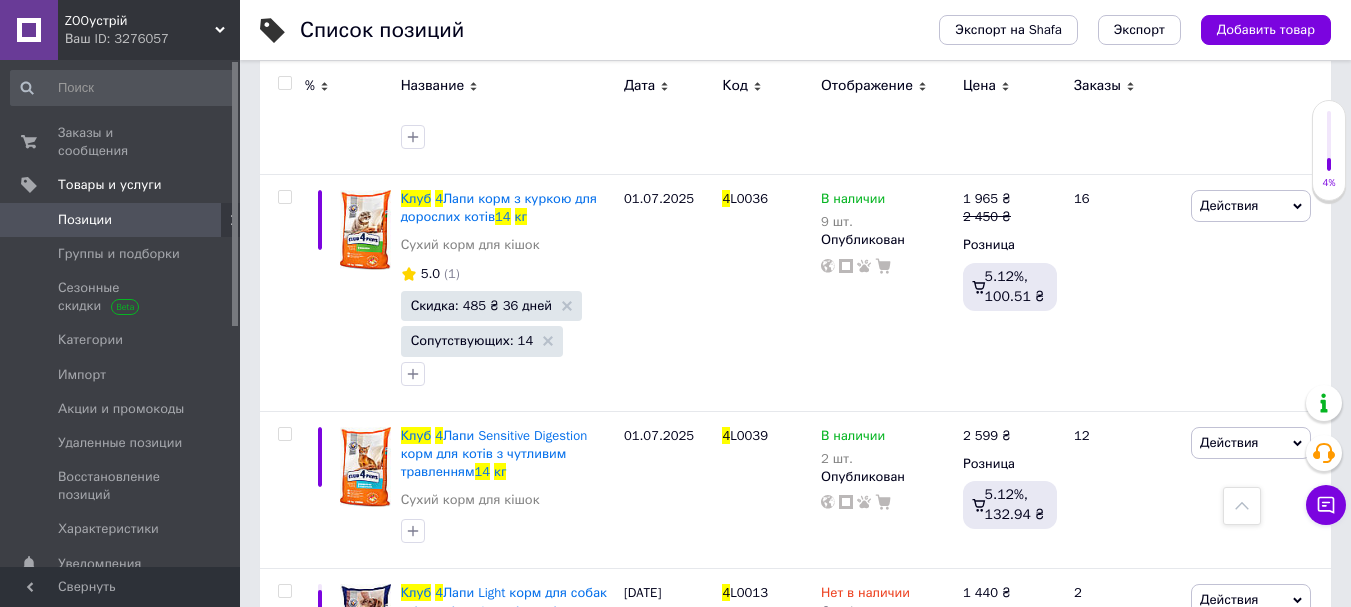 type on "клуб 4 лапы 14 кг" 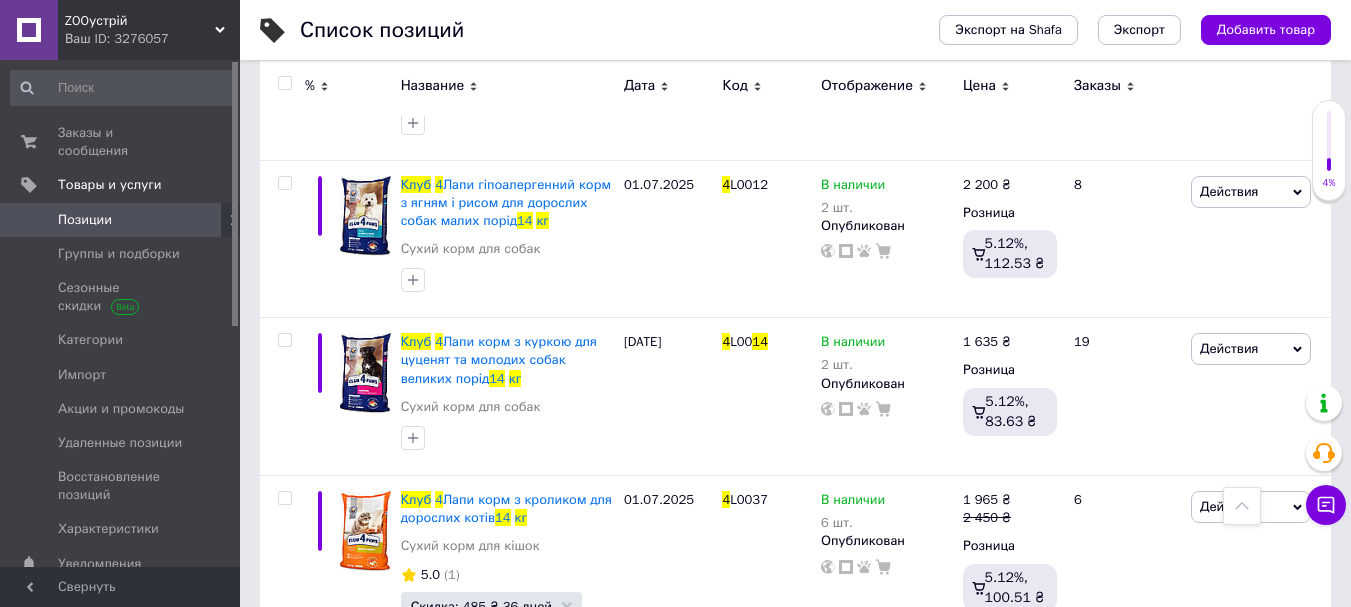 scroll, scrollTop: 2000, scrollLeft: 0, axis: vertical 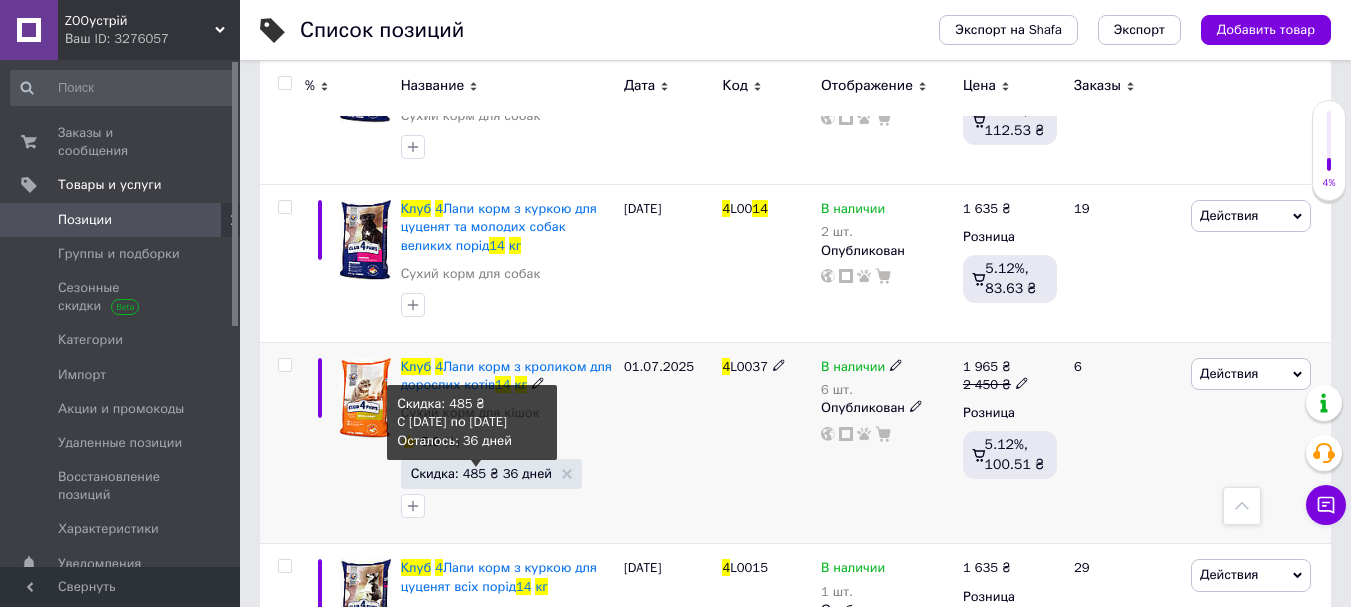 click on "Скидка: 485 ₴ 36 дней" at bounding box center (481, 473) 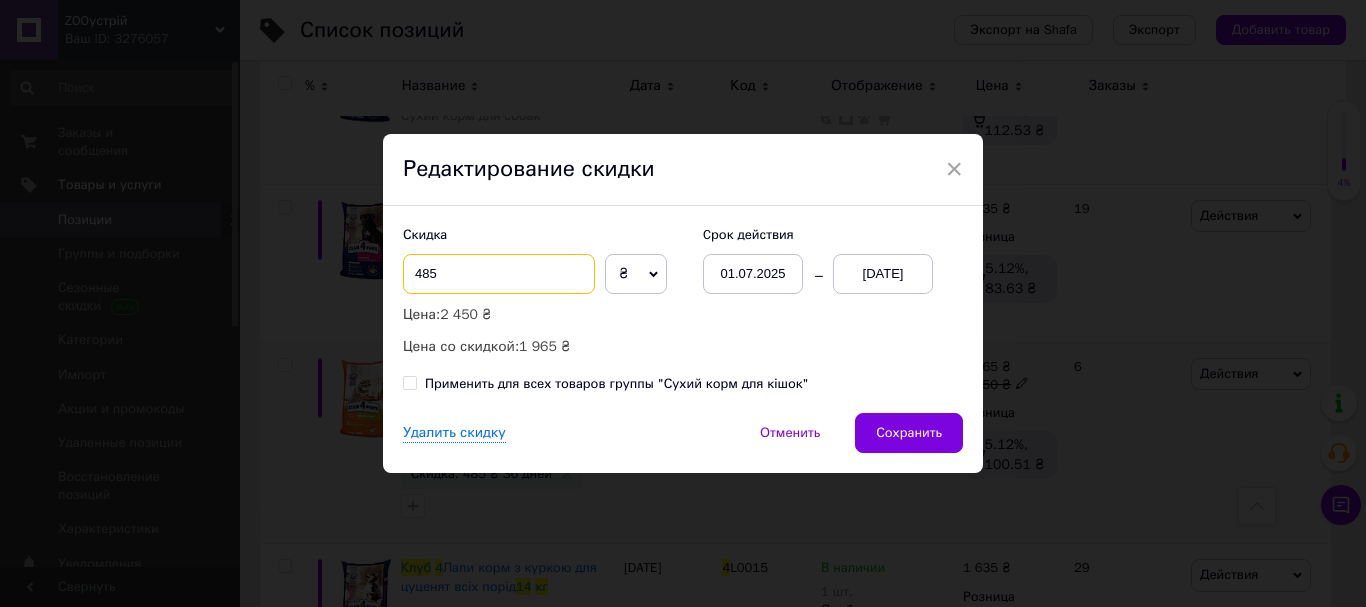 click on "485" at bounding box center (499, 274) 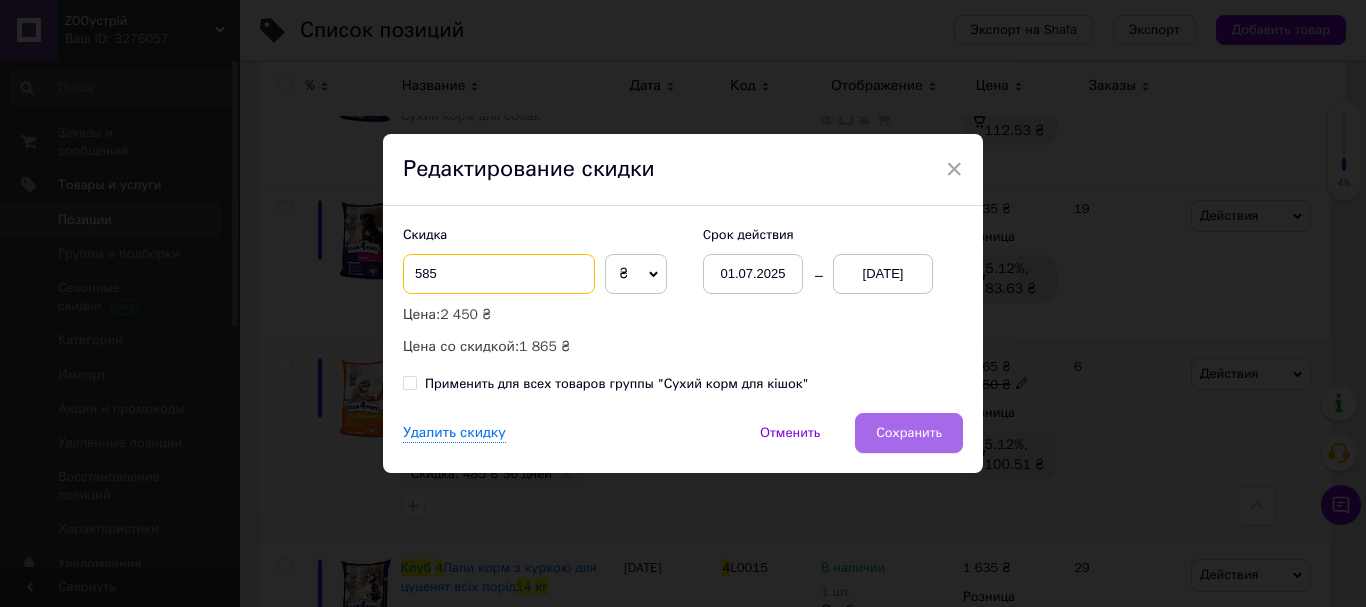 type on "585" 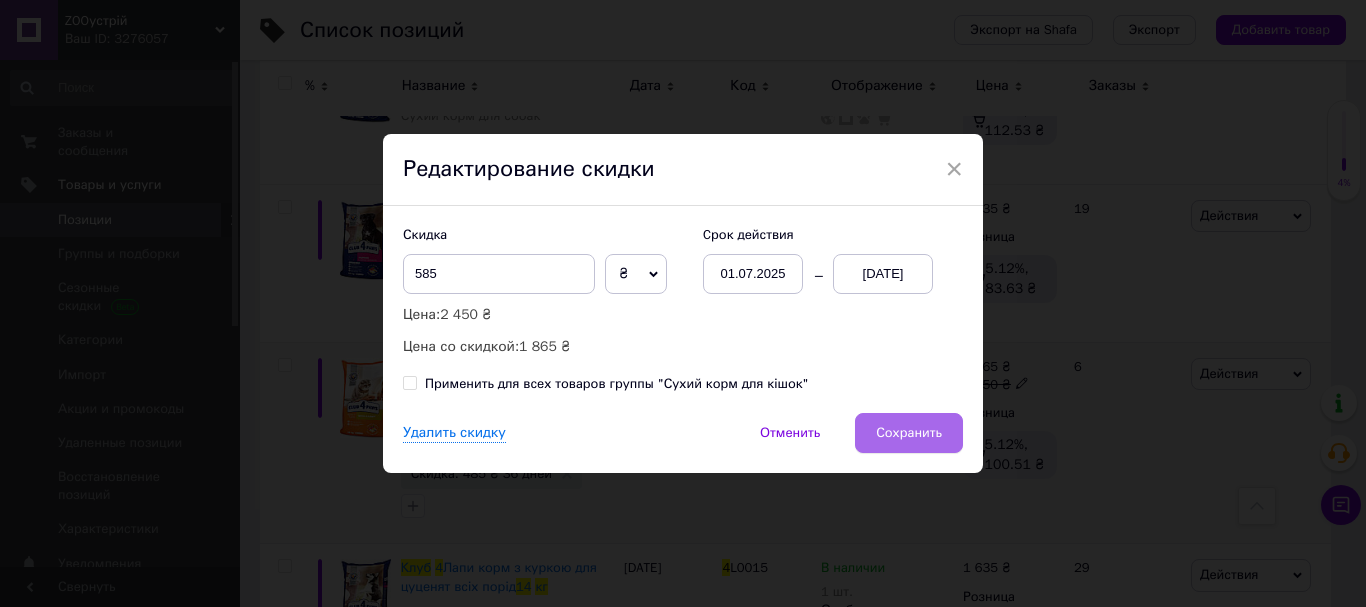 click on "Сохранить" at bounding box center [909, 433] 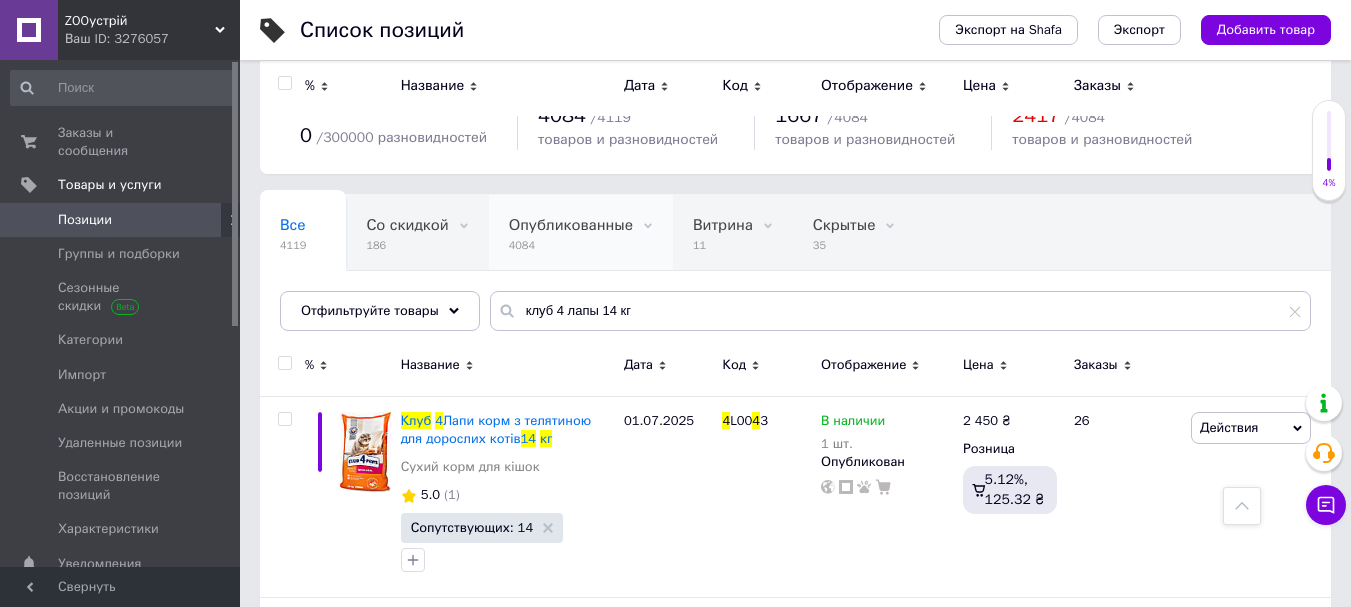 scroll, scrollTop: 0, scrollLeft: 0, axis: both 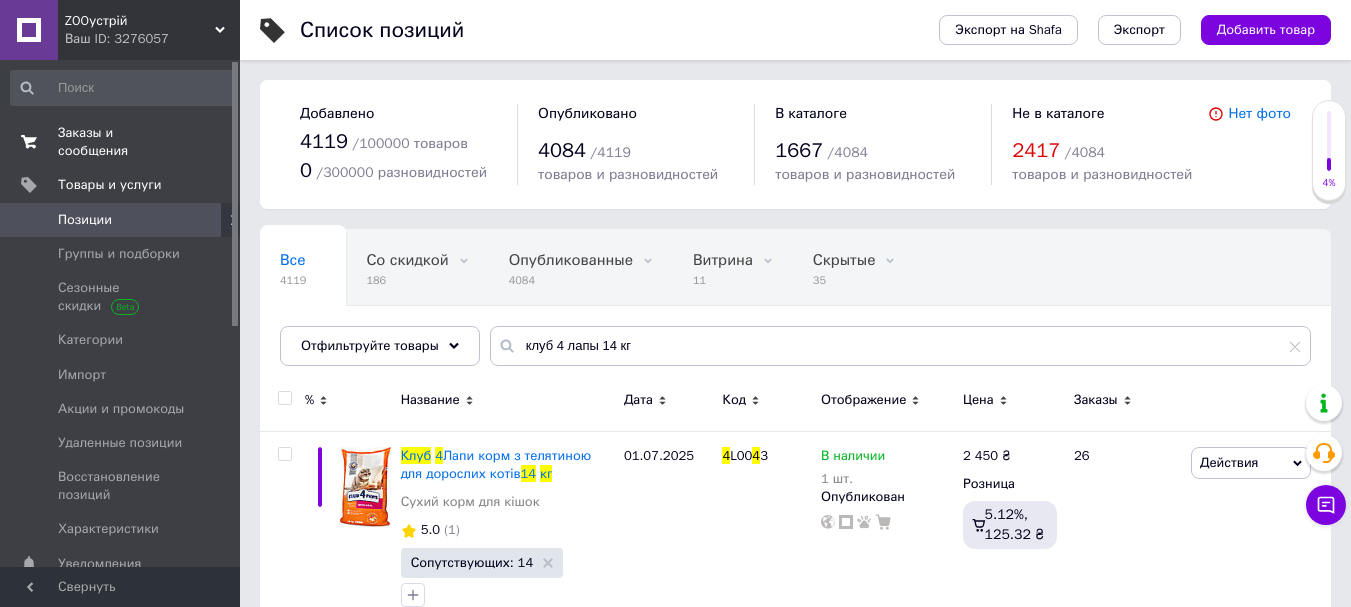 click on "Заказы и сообщения" at bounding box center (121, 142) 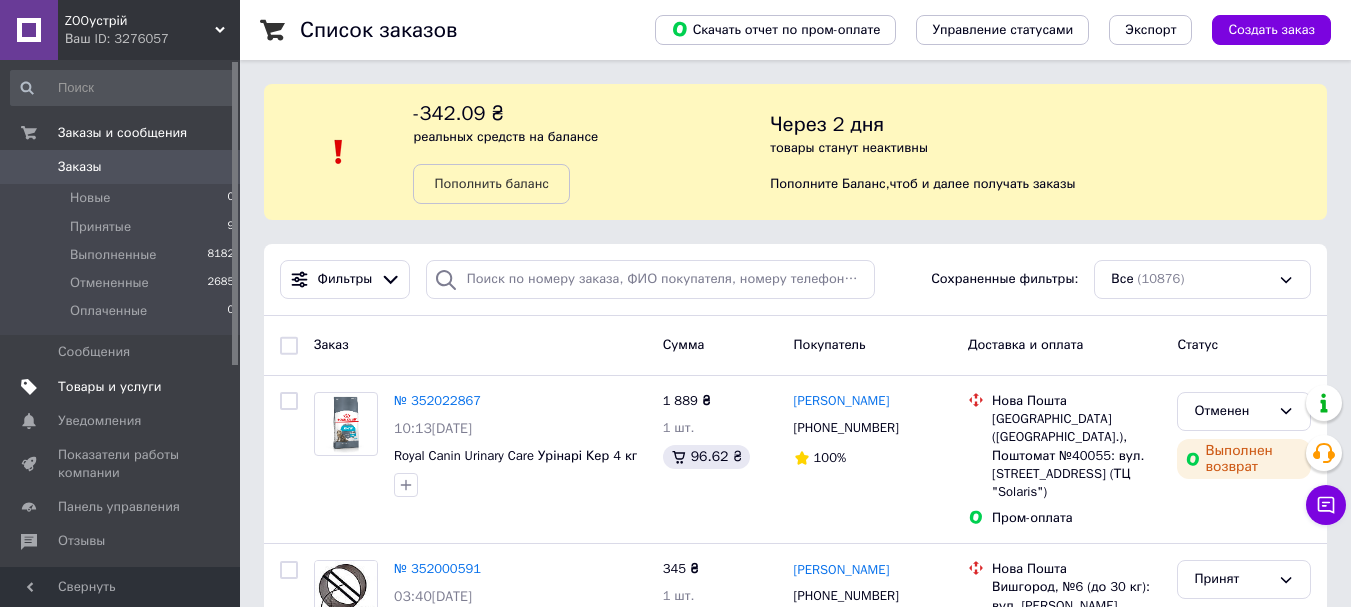 click on "Товары и услуги" at bounding box center (121, 387) 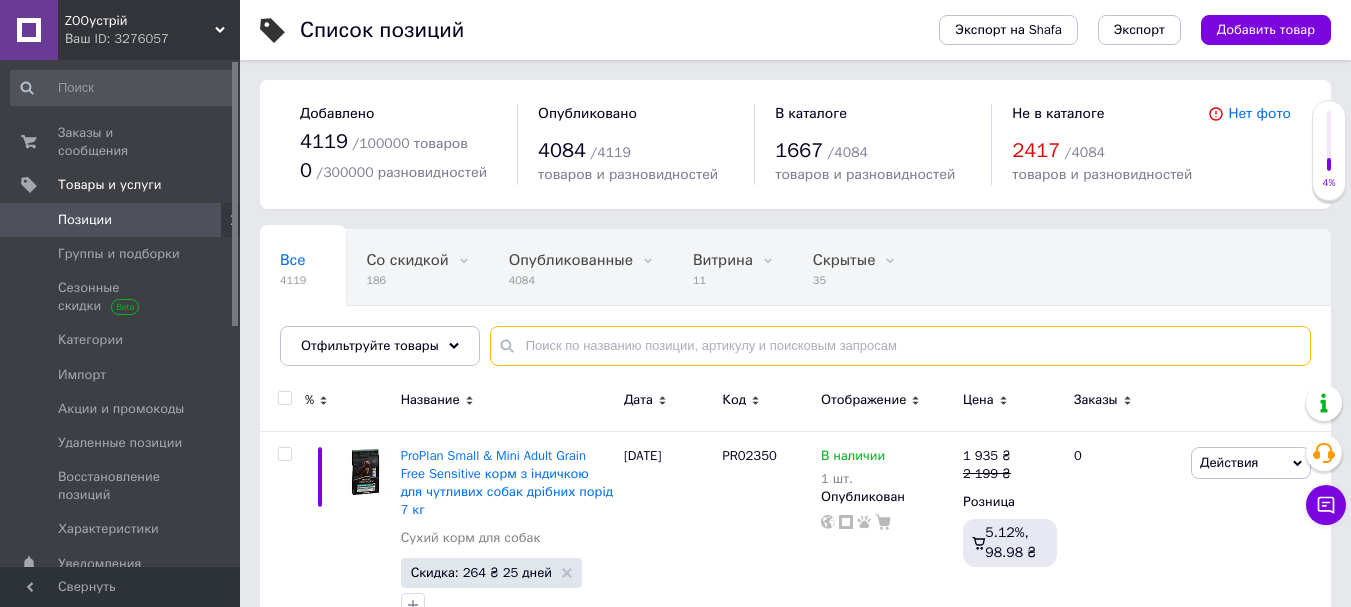 click at bounding box center (900, 346) 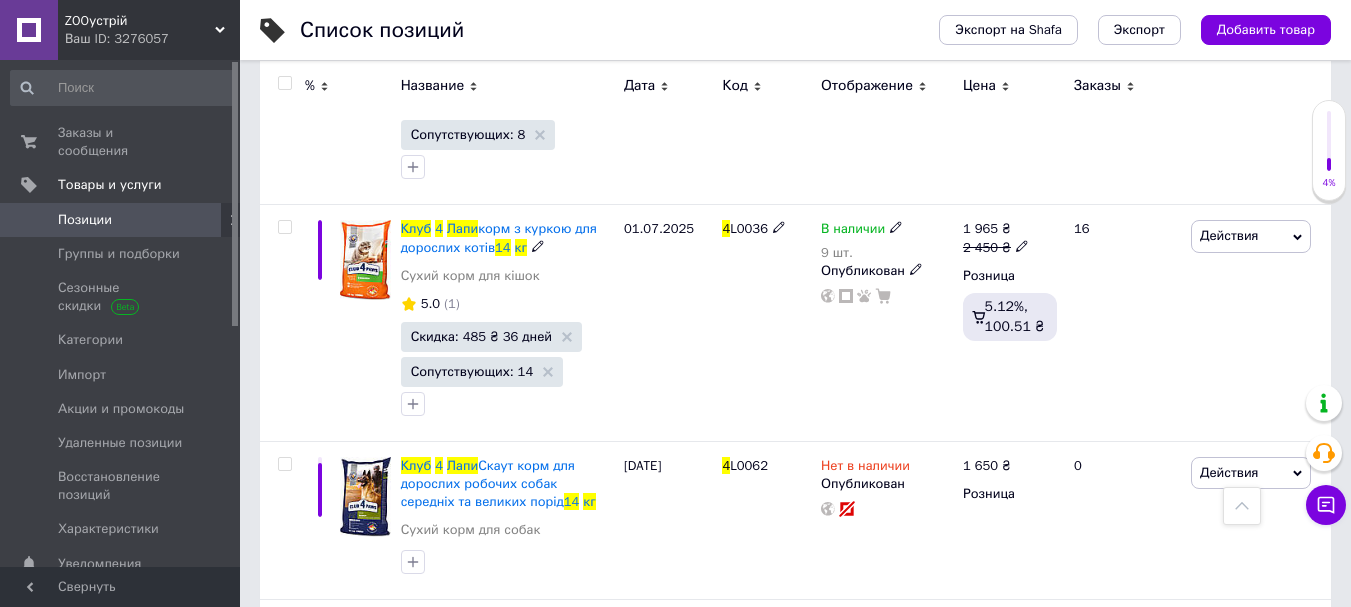 scroll, scrollTop: 2791, scrollLeft: 0, axis: vertical 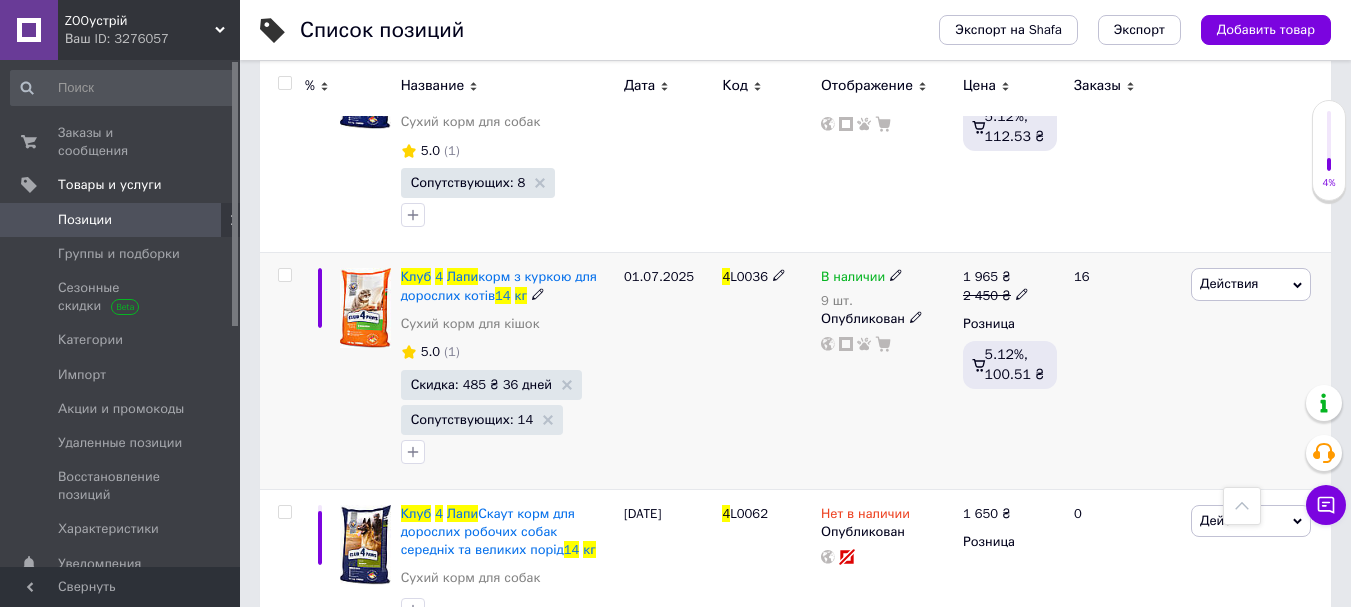 type on "клуб 4 лапи 14 кг" 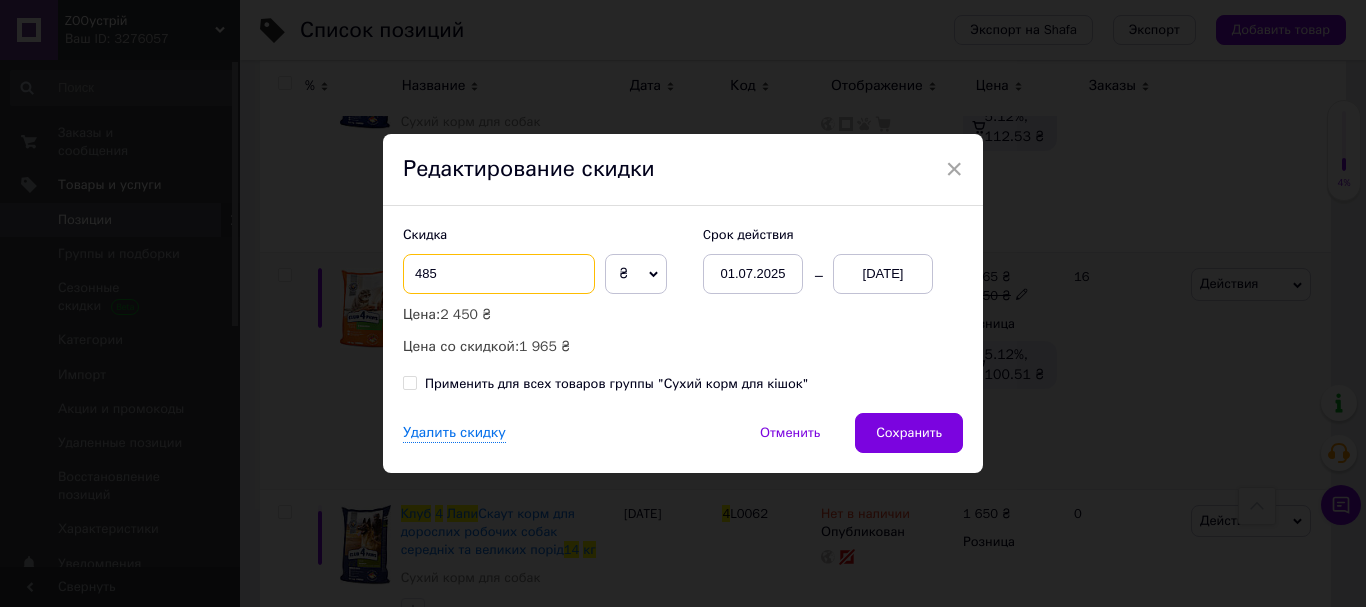 click on "485" at bounding box center [499, 274] 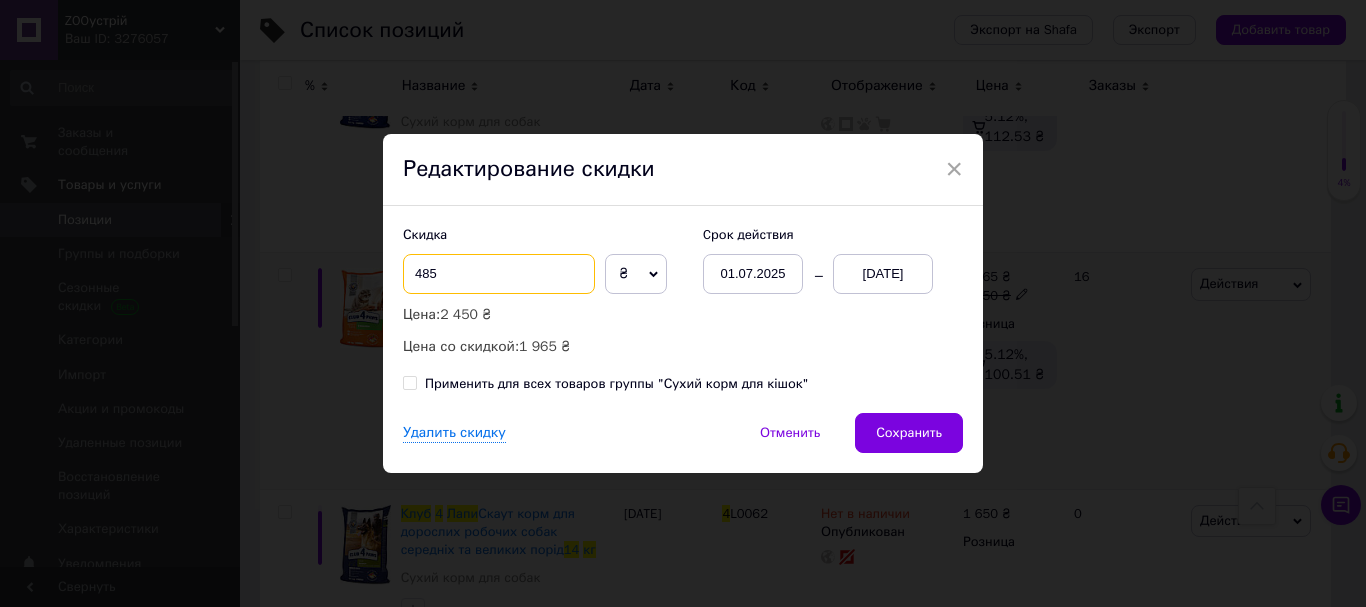 click on "485" at bounding box center (499, 274) 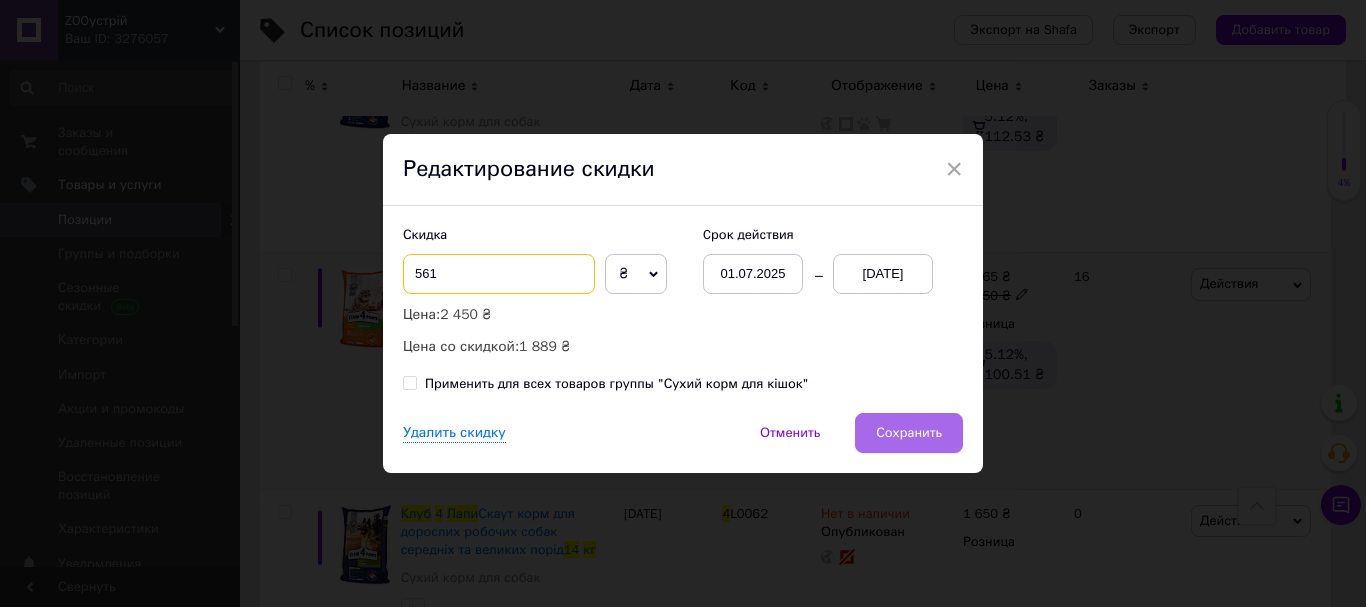 type on "561" 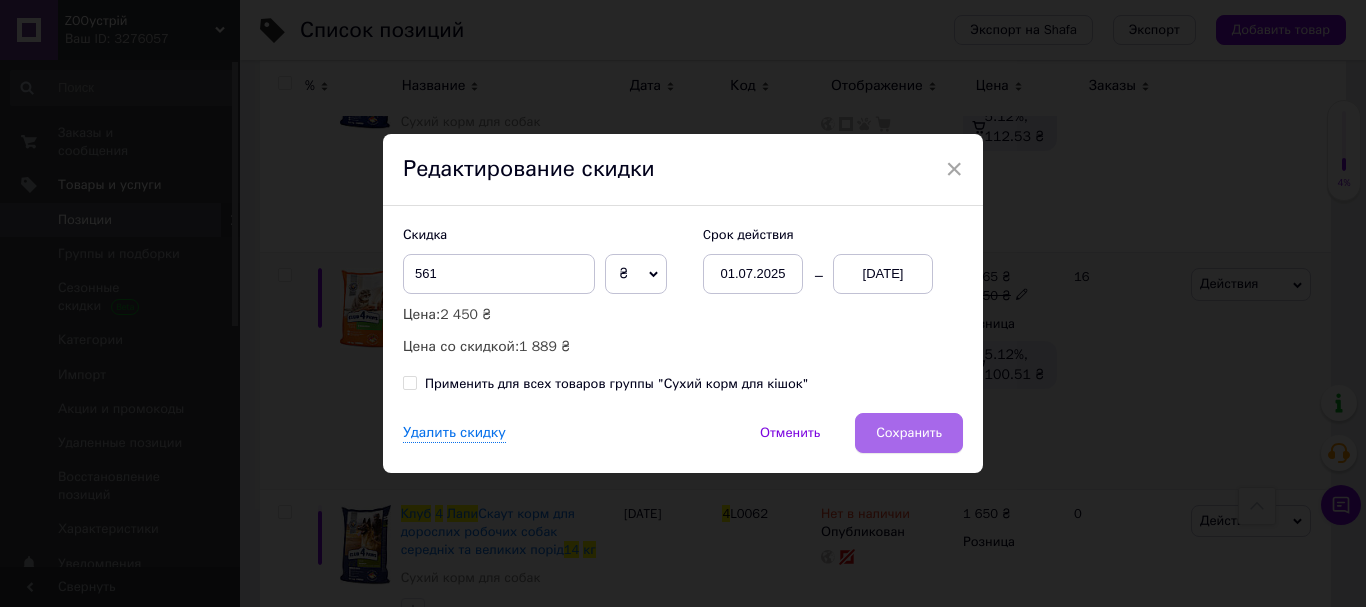 click on "Сохранить" at bounding box center (909, 433) 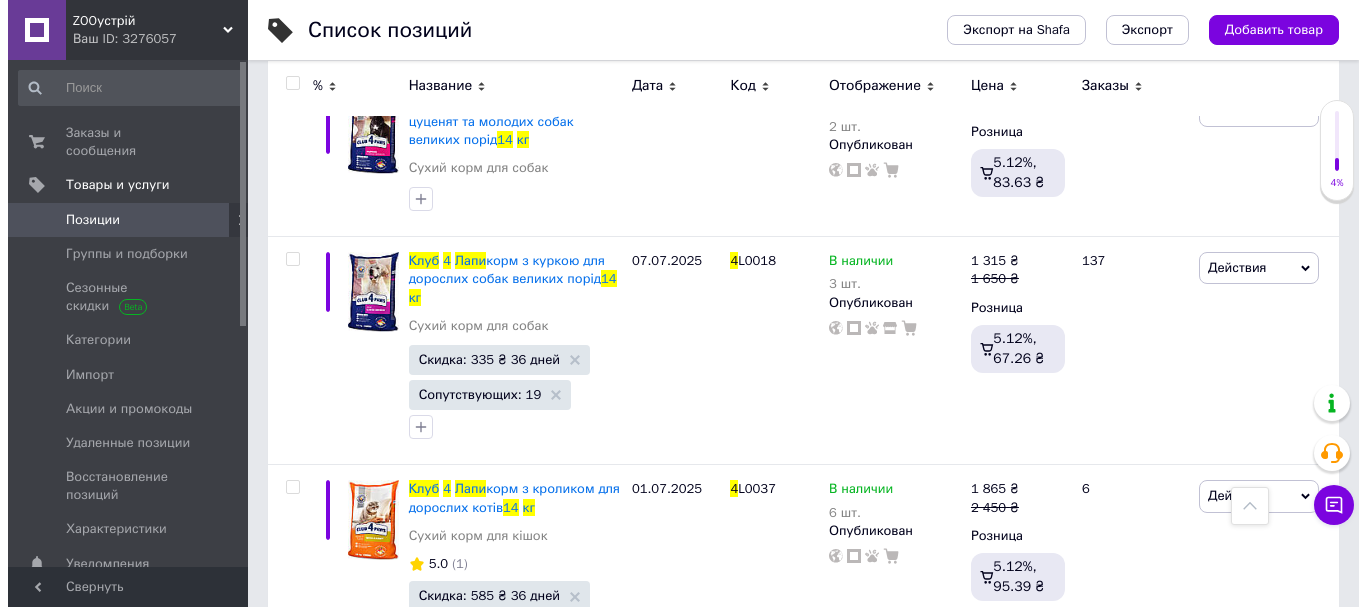 scroll, scrollTop: 4191, scrollLeft: 0, axis: vertical 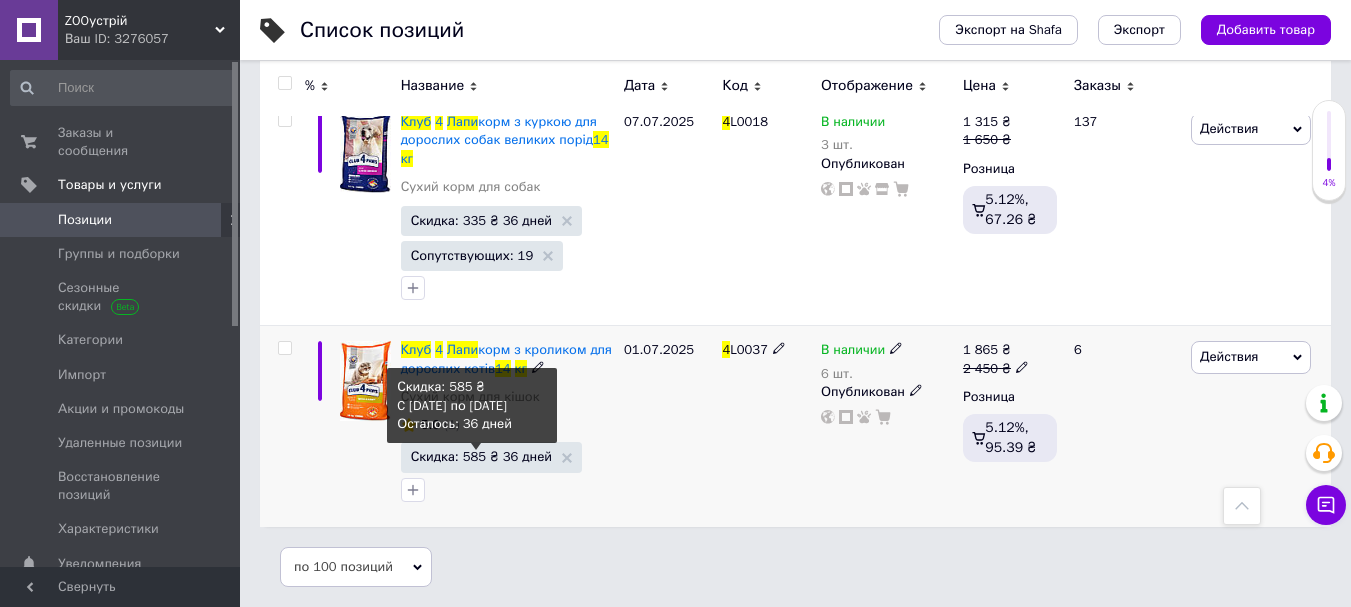 click on "Скидка: 585 ₴ 36 дней" at bounding box center [481, 456] 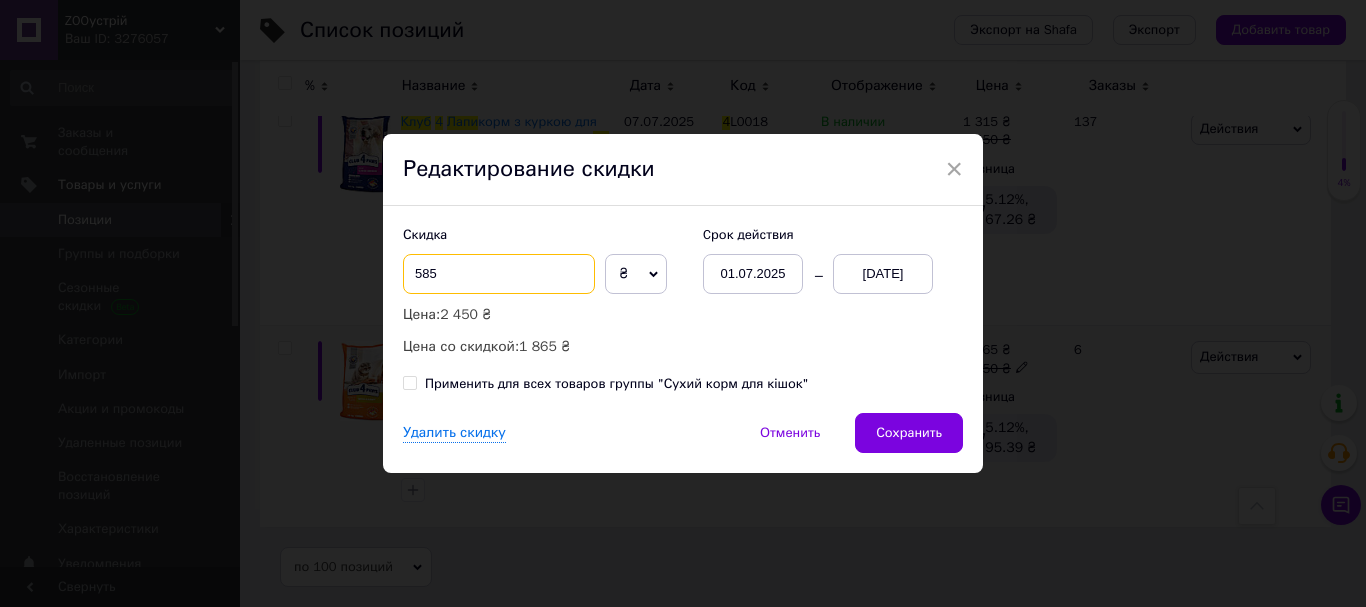 click on "585" at bounding box center (499, 274) 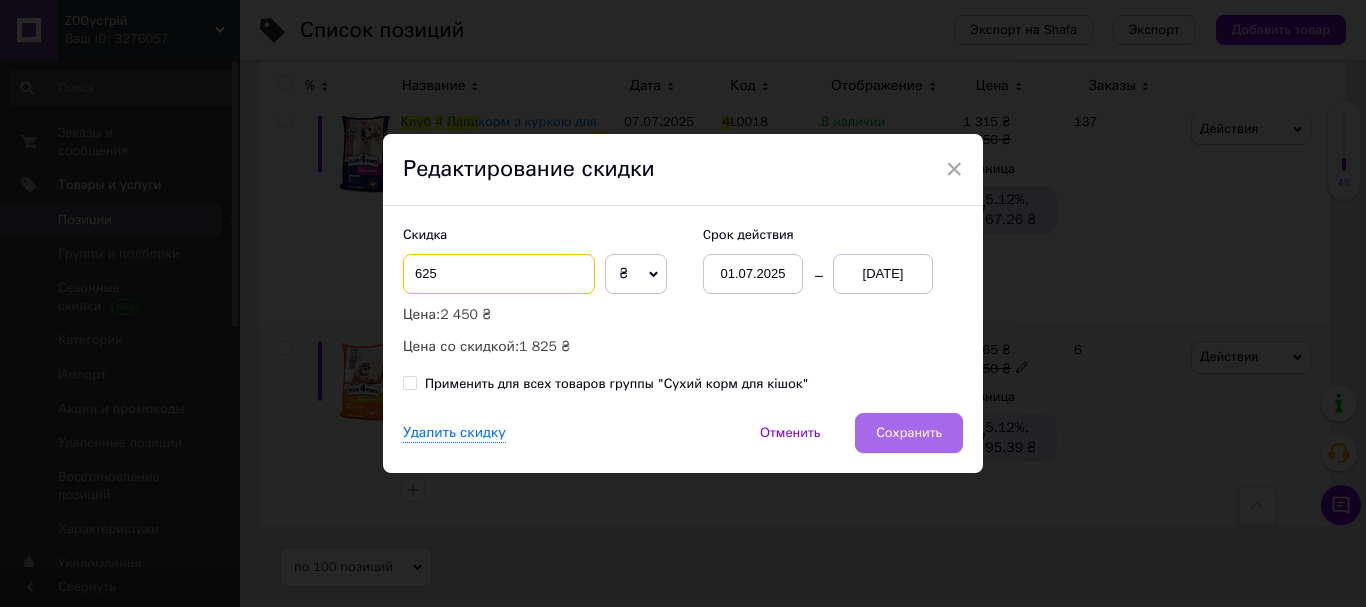 type on "625" 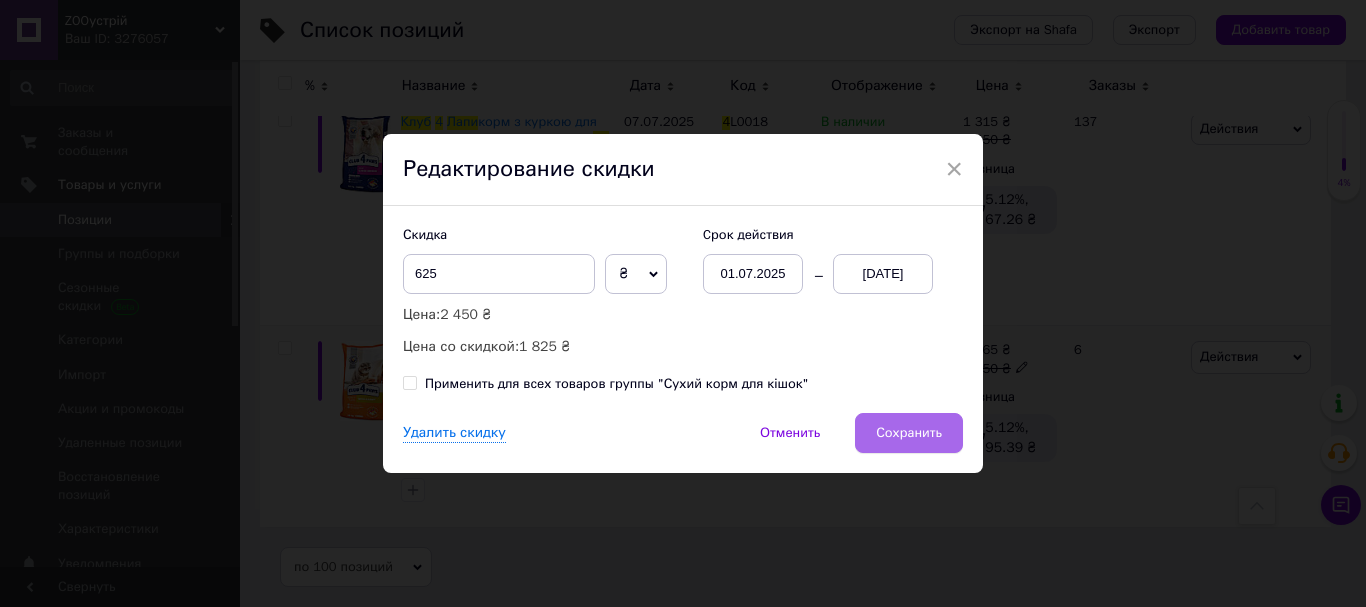 click on "Сохранить" at bounding box center [909, 433] 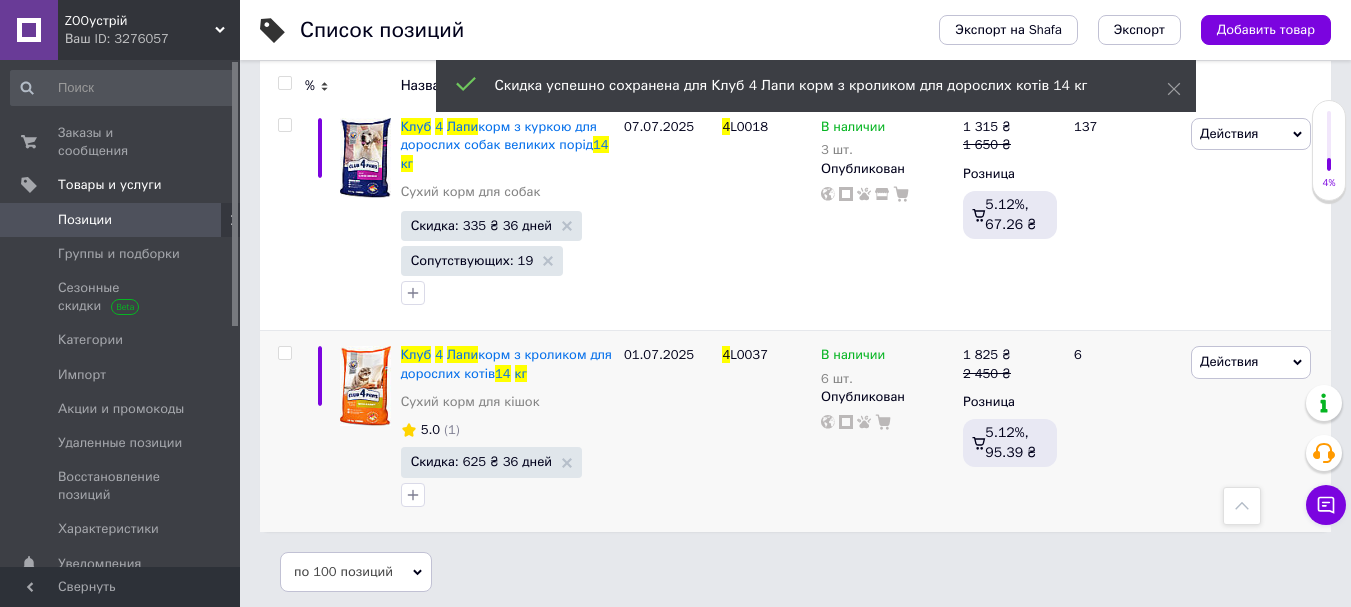 scroll, scrollTop: 4191, scrollLeft: 0, axis: vertical 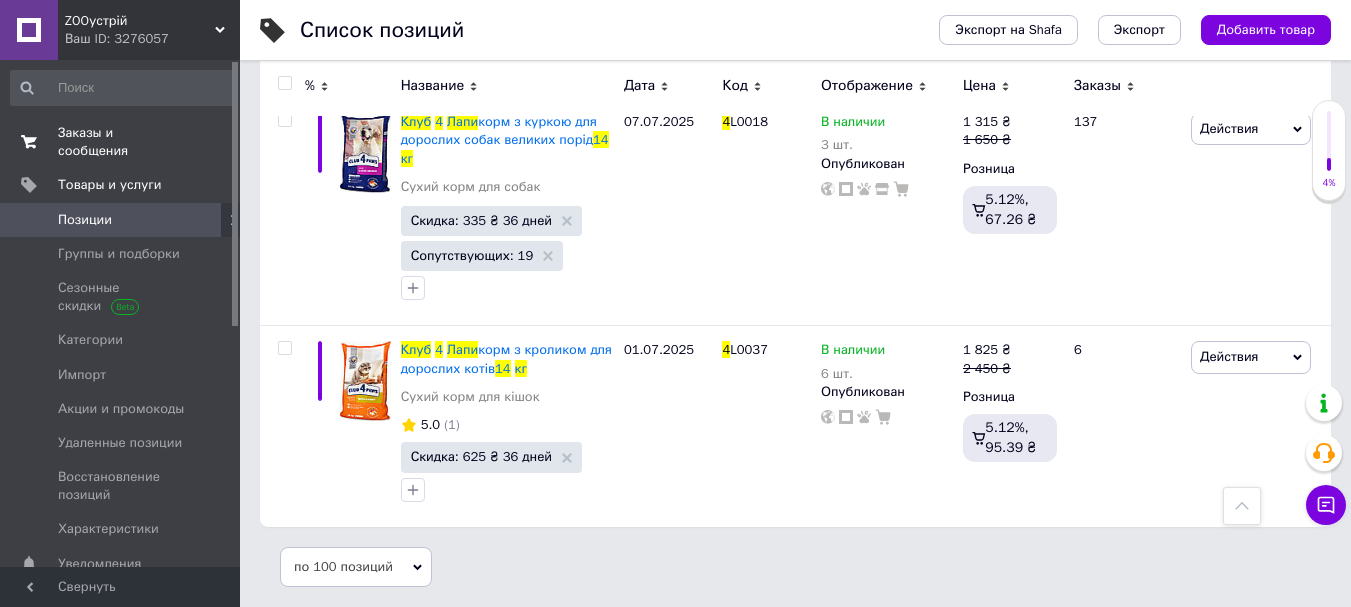 click on "Заказы и сообщения 0 0" at bounding box center [123, 142] 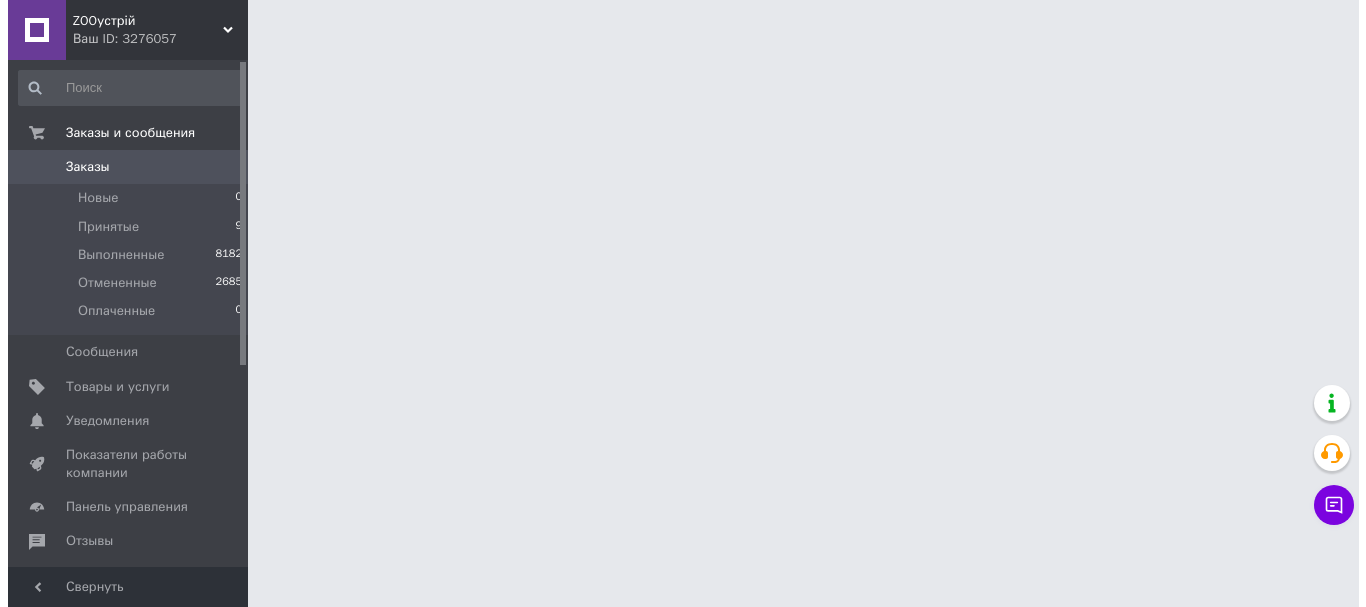 scroll, scrollTop: 0, scrollLeft: 0, axis: both 